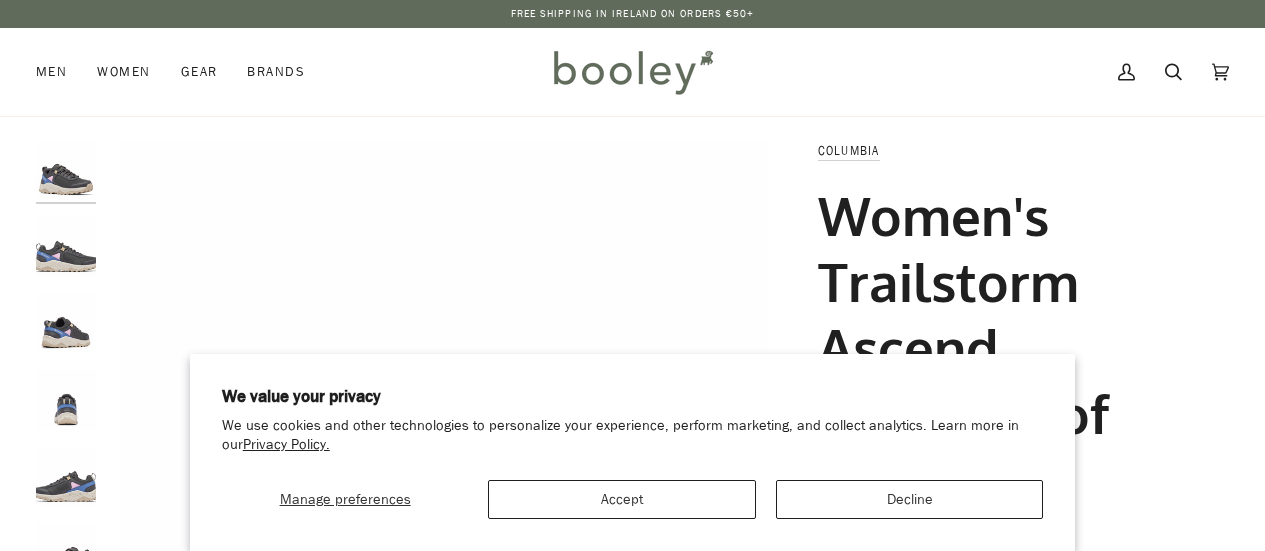 scroll, scrollTop: 0, scrollLeft: 0, axis: both 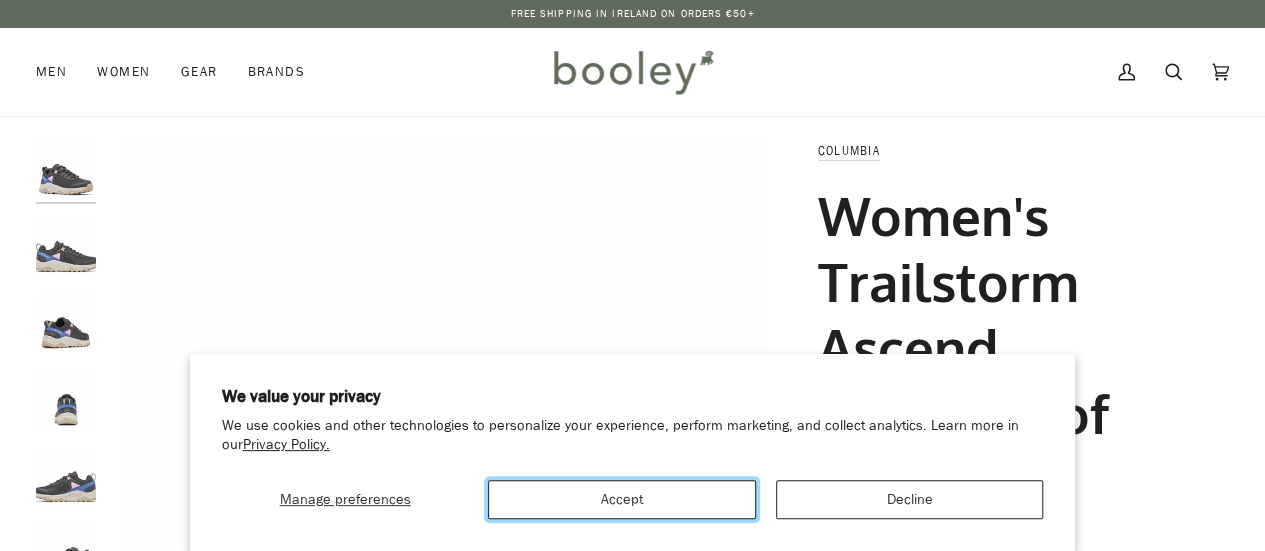 click on "Accept" at bounding box center [621, 499] 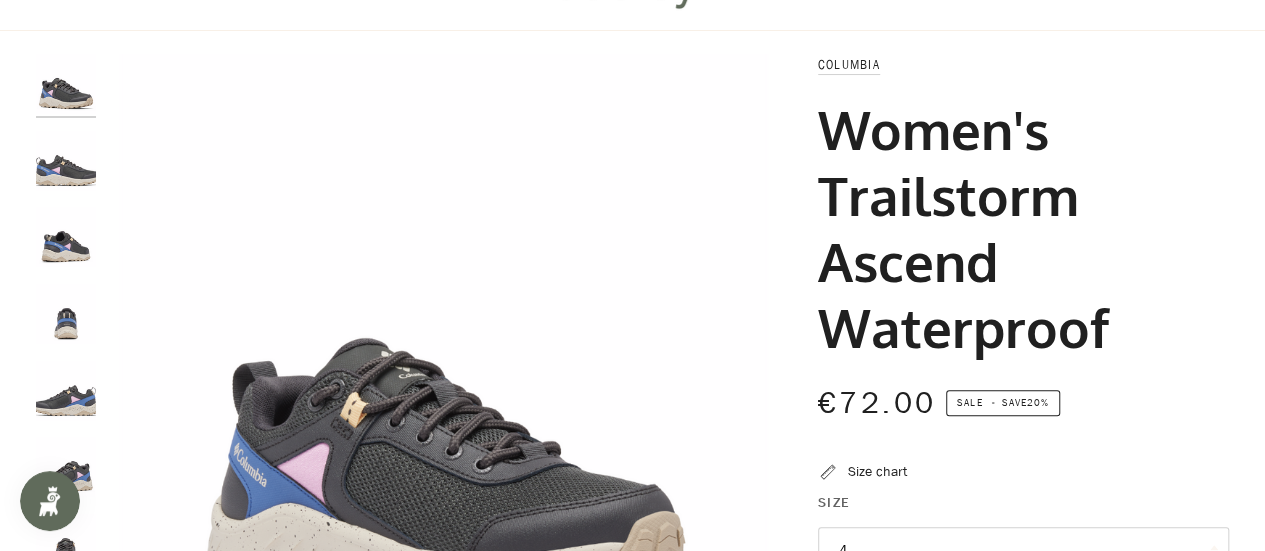 scroll, scrollTop: 0, scrollLeft: 0, axis: both 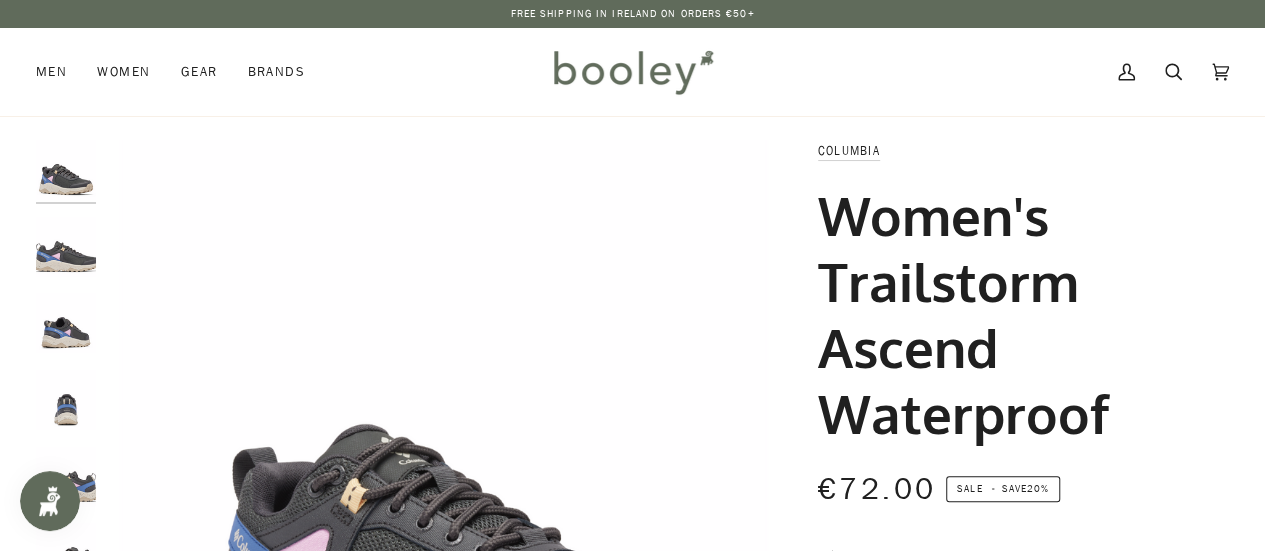 drag, startPoint x: 962, startPoint y: 300, endPoint x: 1136, endPoint y: 422, distance: 212.50882 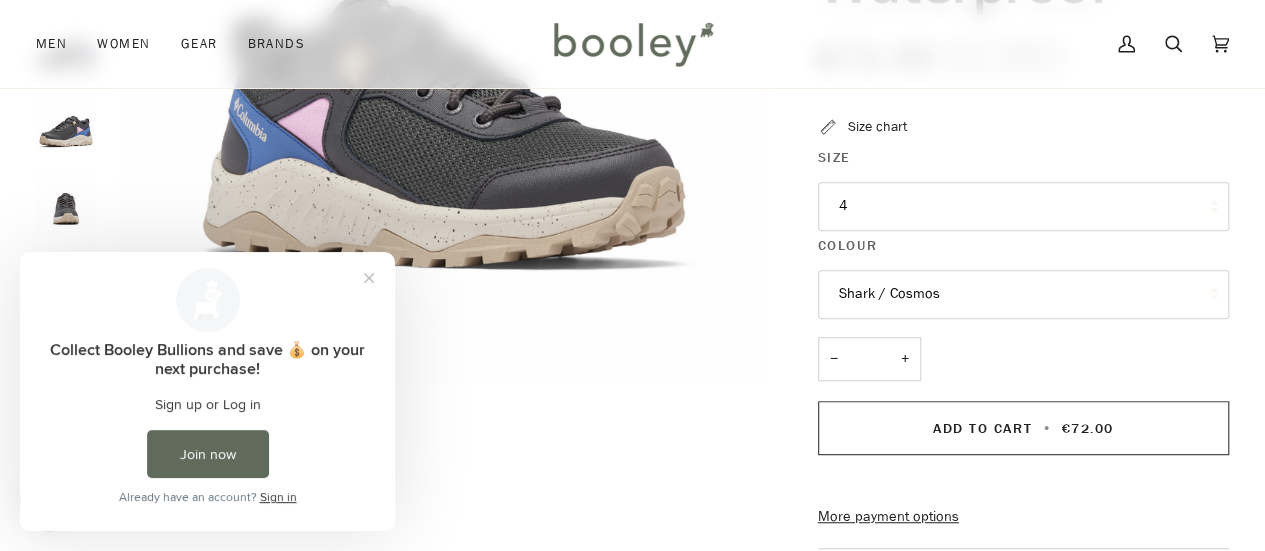 scroll, scrollTop: 400, scrollLeft: 0, axis: vertical 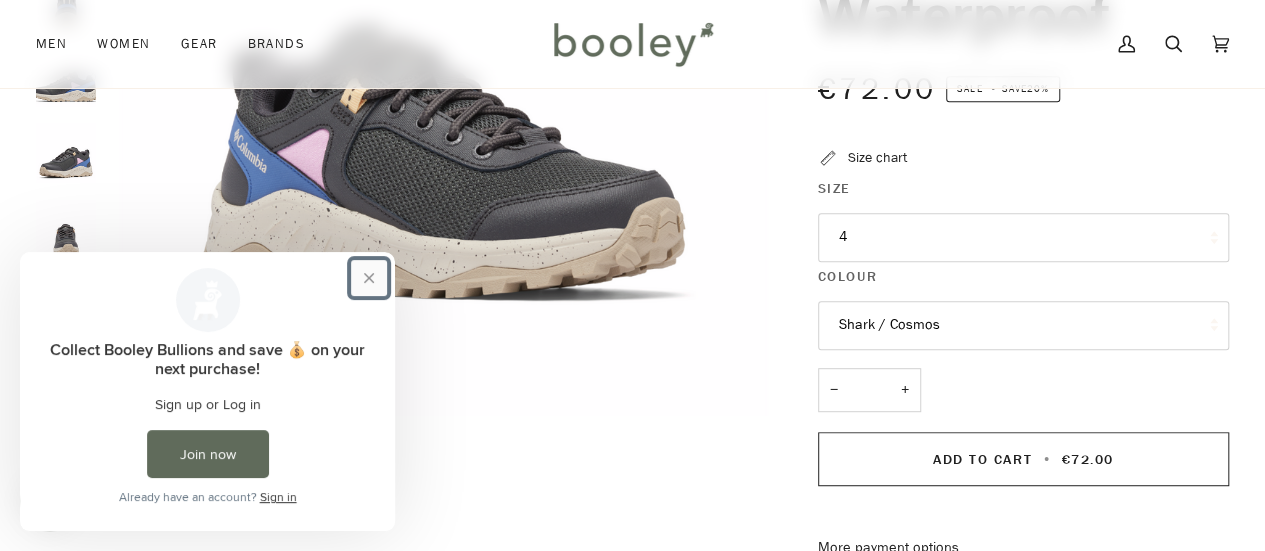 click at bounding box center [369, 278] 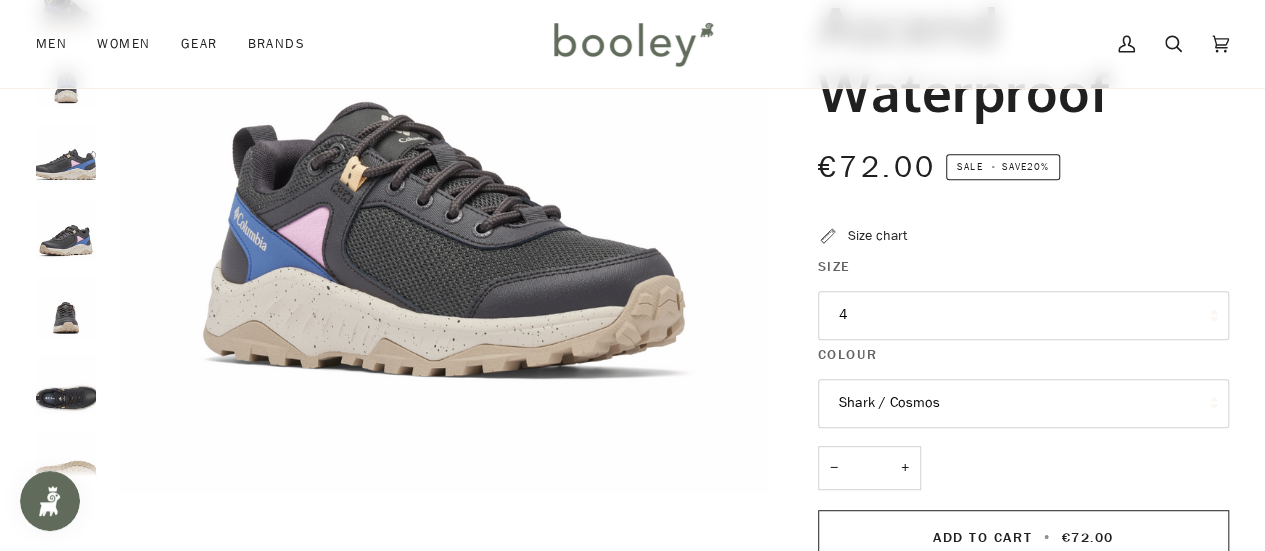 scroll, scrollTop: 200, scrollLeft: 0, axis: vertical 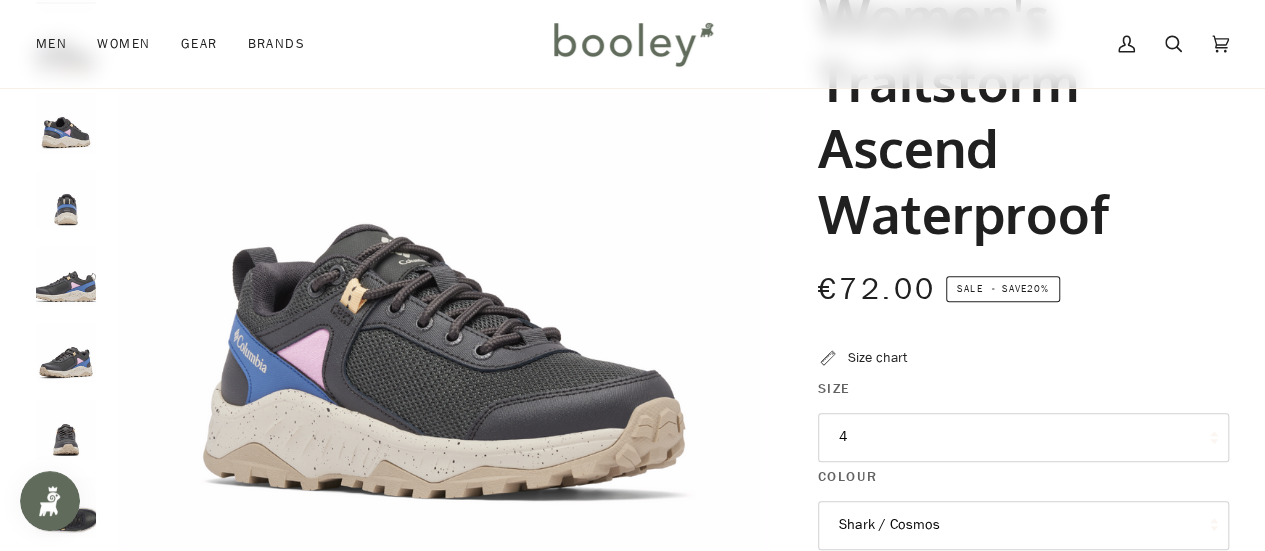 click at bounding box center [444, 278] 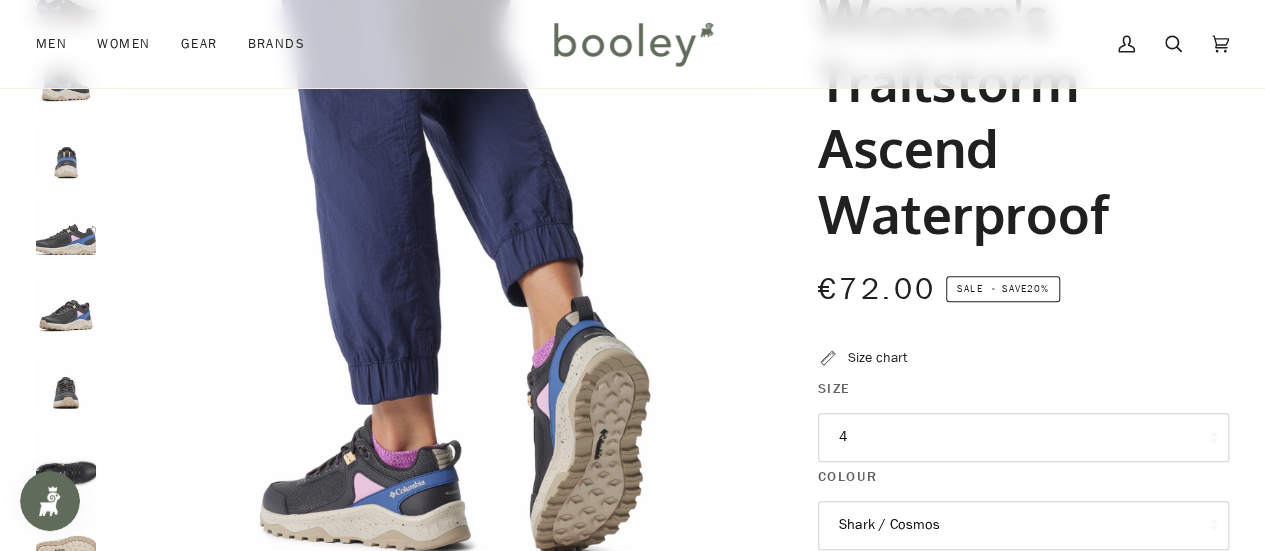 scroll, scrollTop: 88, scrollLeft: 0, axis: vertical 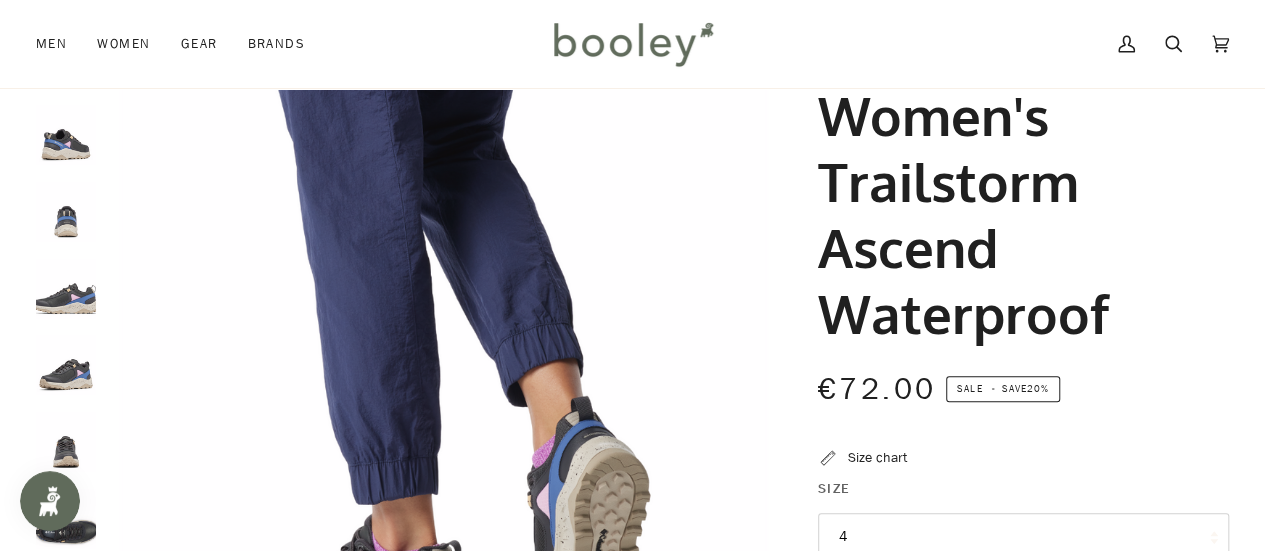 click at bounding box center (66, 289) 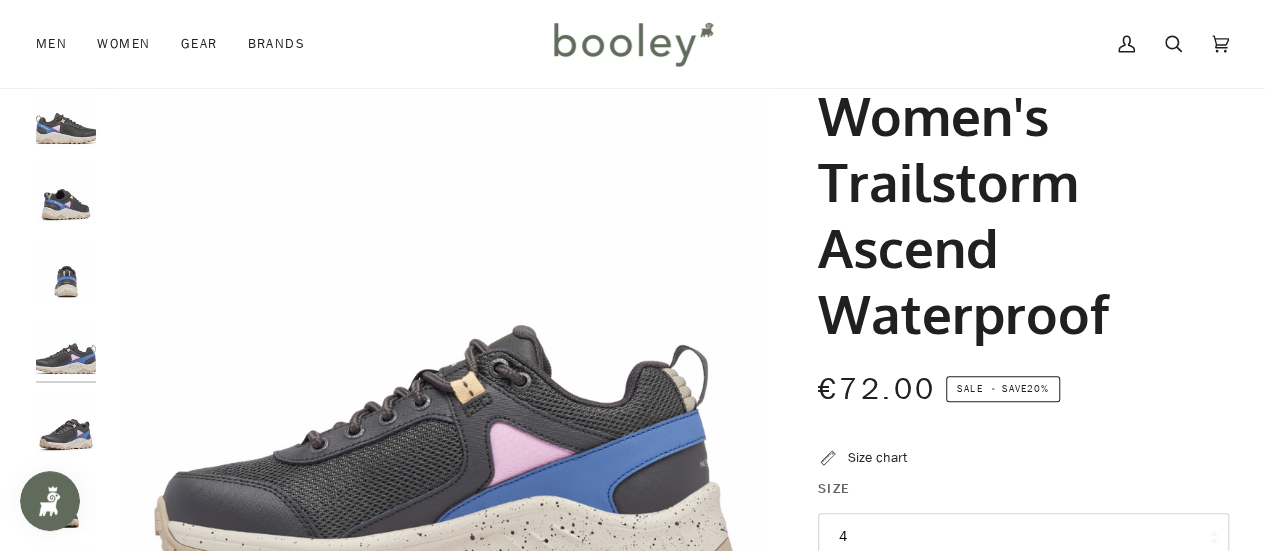 scroll, scrollTop: 0, scrollLeft: 0, axis: both 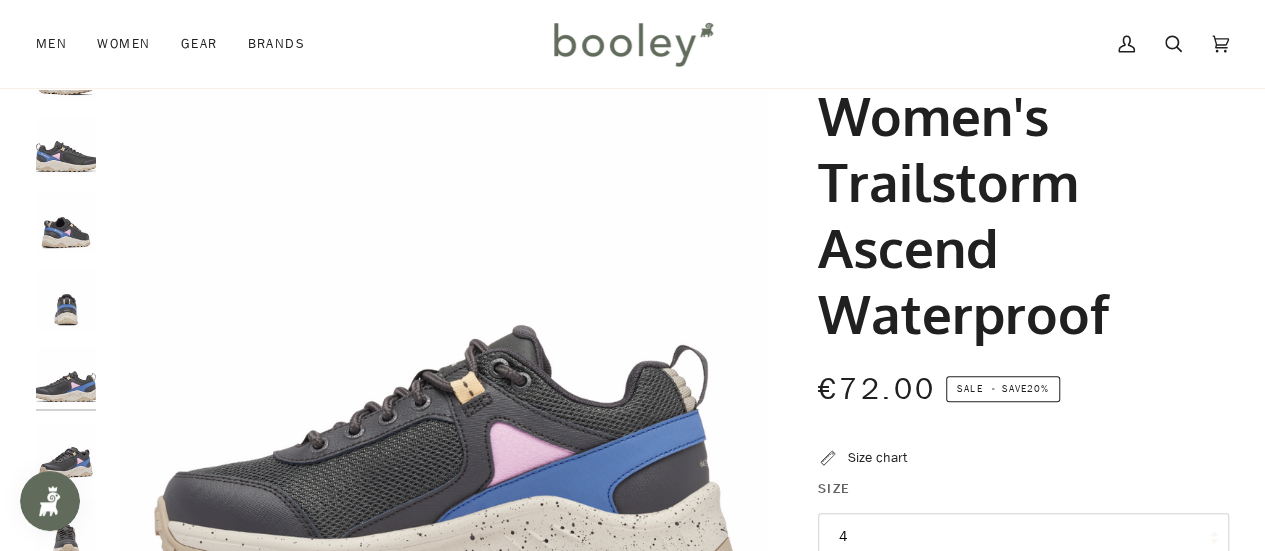 click at bounding box center (66, 147) 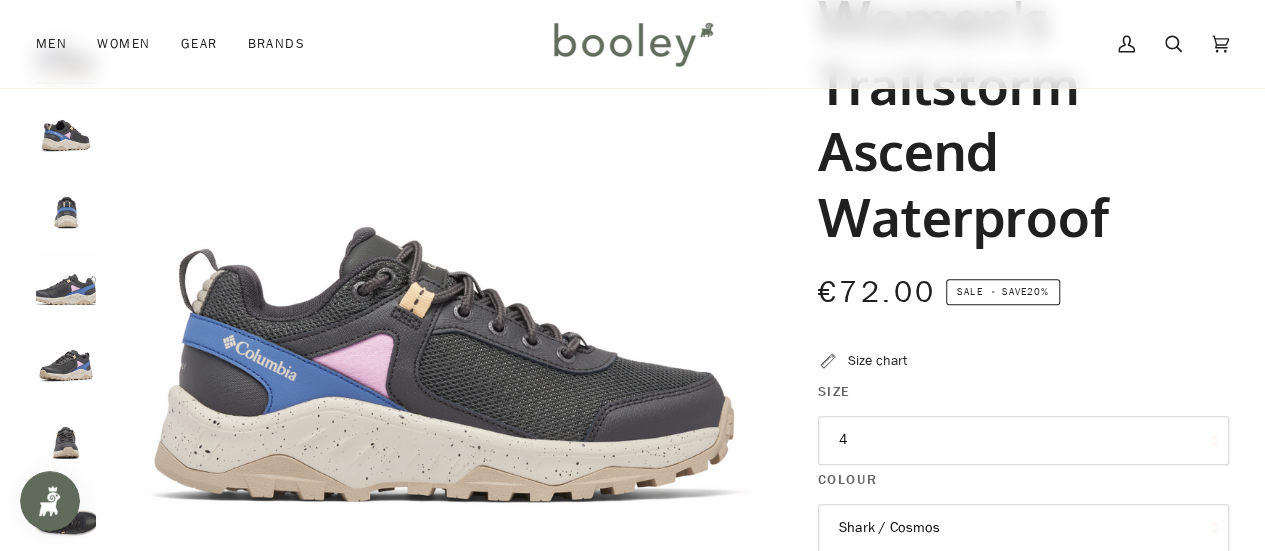 scroll, scrollTop: 200, scrollLeft: 0, axis: vertical 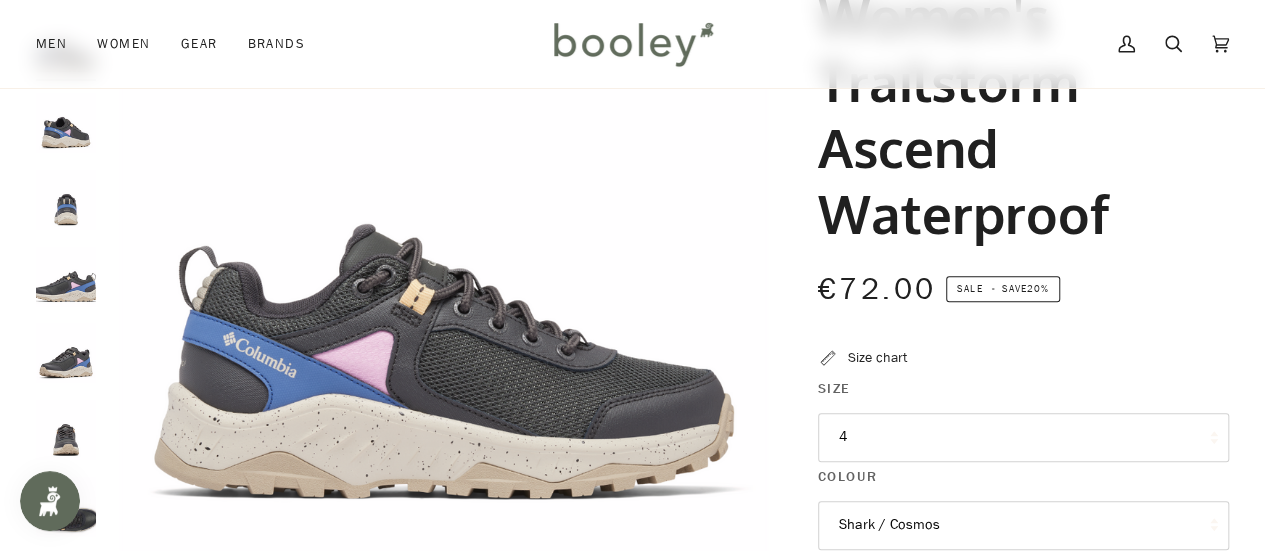 click at bounding box center [444, 278] 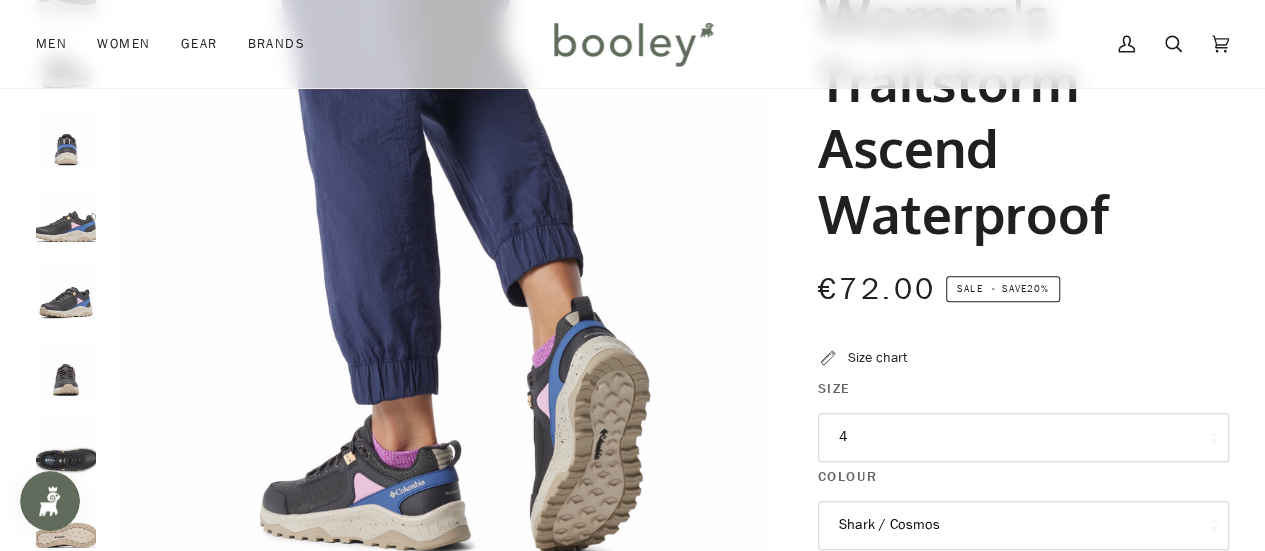 scroll, scrollTop: 88, scrollLeft: 0, axis: vertical 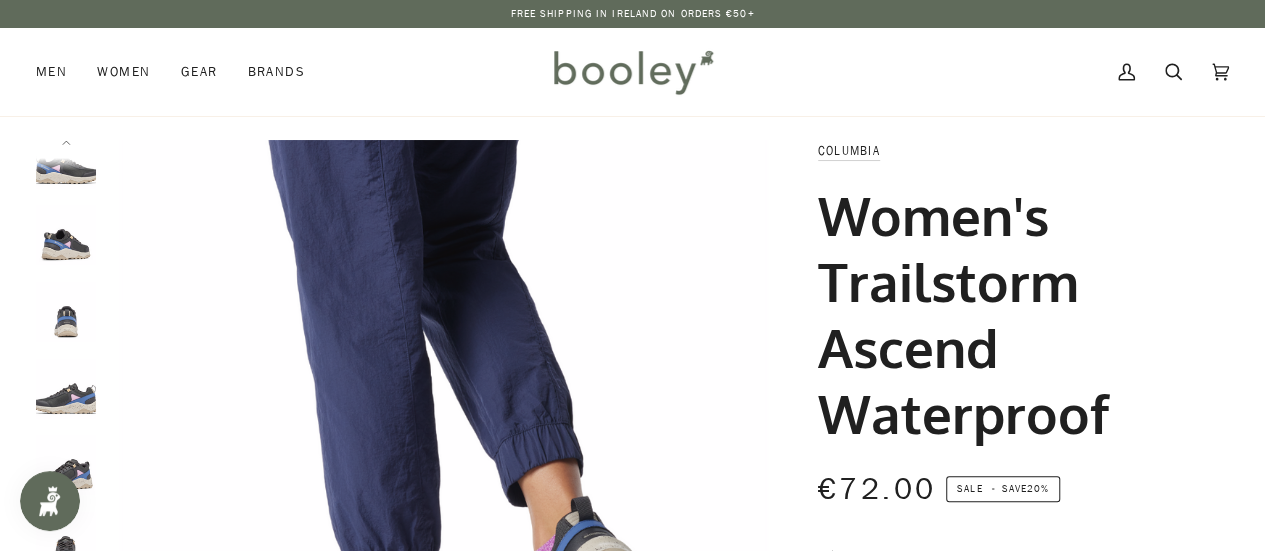 click at bounding box center (66, 159) 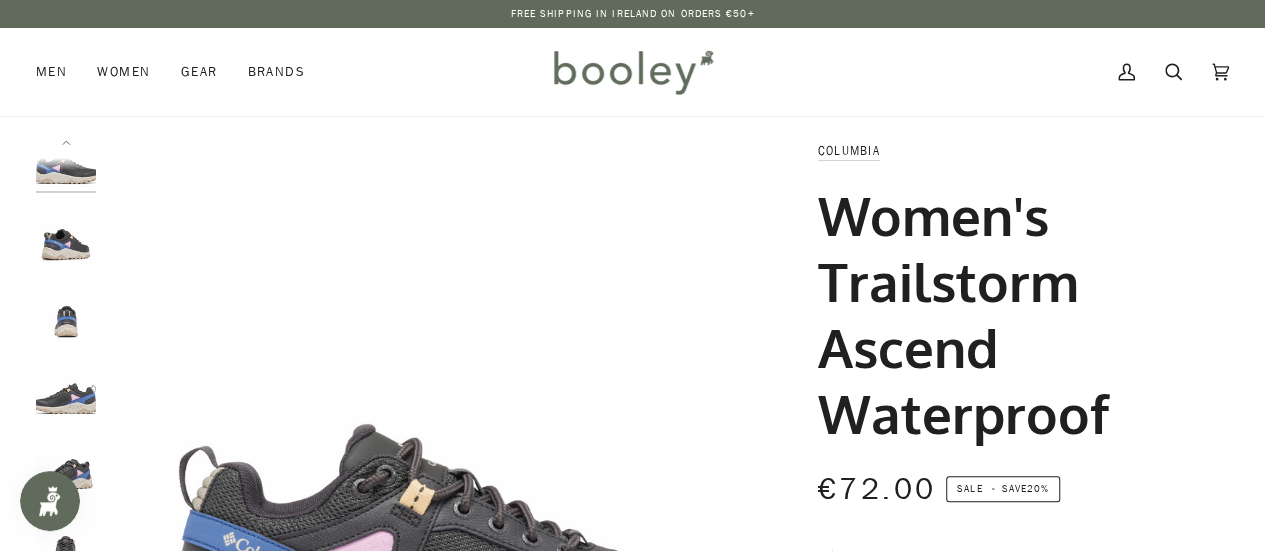 scroll, scrollTop: 0, scrollLeft: 0, axis: both 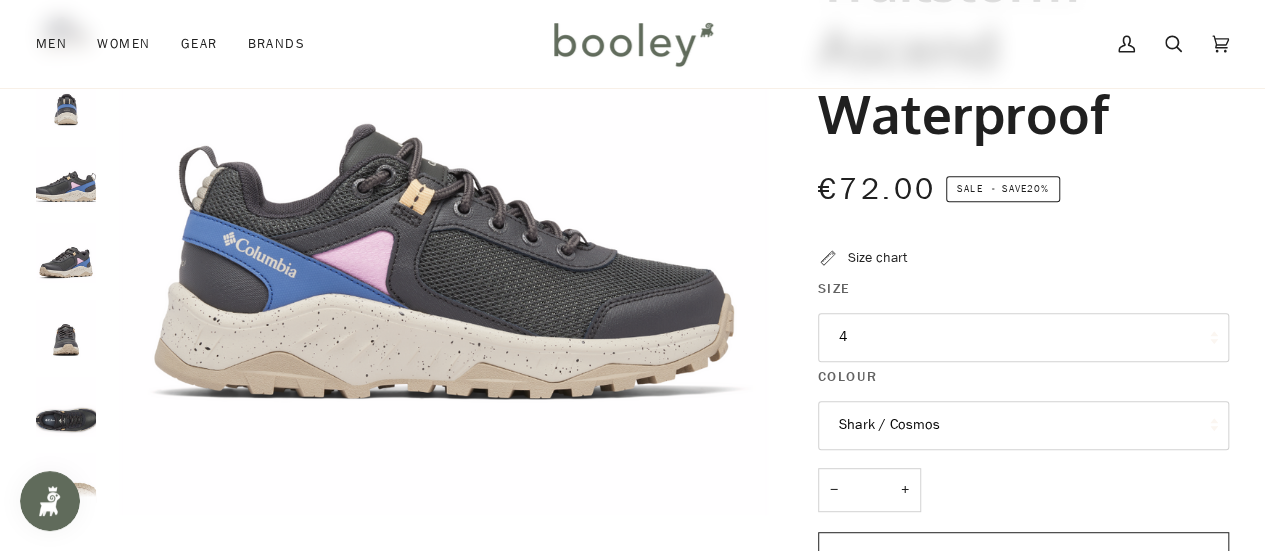 click on "Colour" at bounding box center [1023, 381] 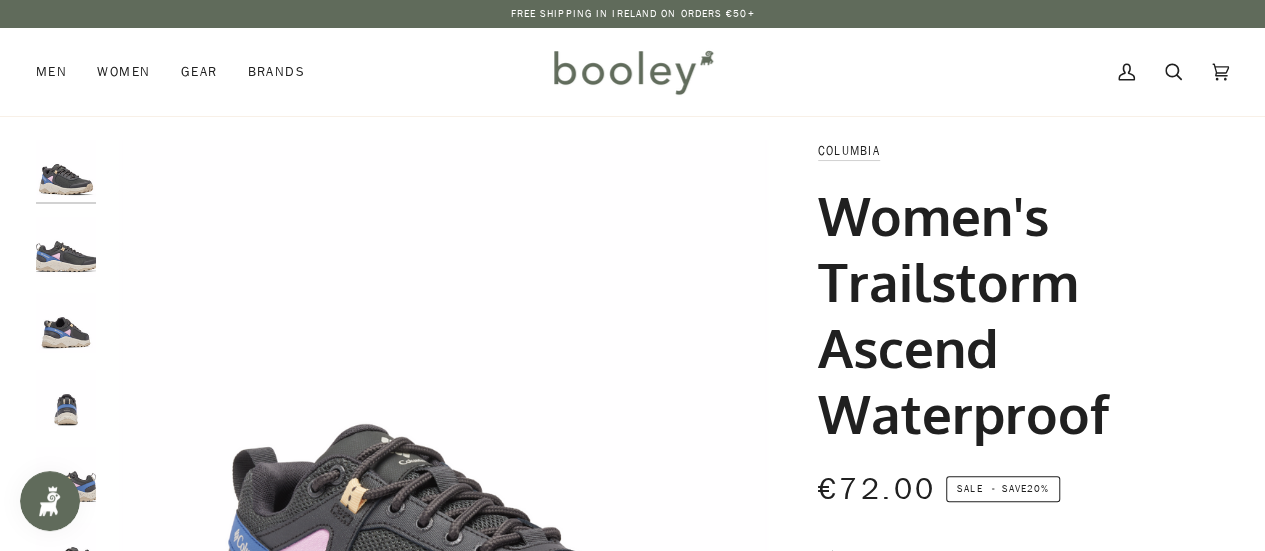 scroll, scrollTop: 200, scrollLeft: 0, axis: vertical 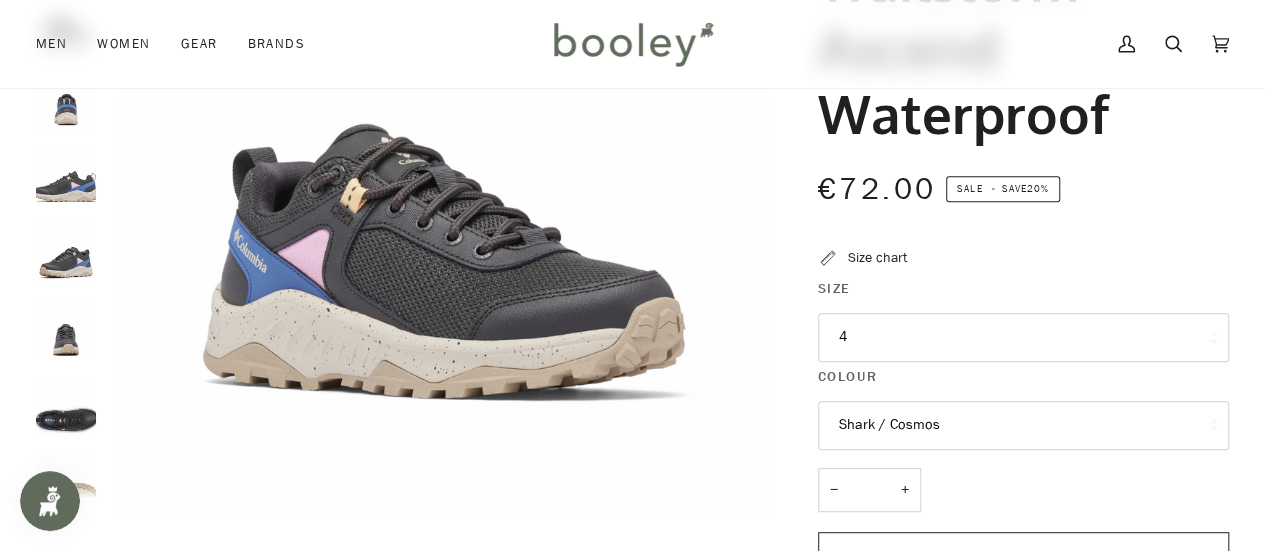 click on "Columbia
Women's Trailstorm Ascend Waterproof
€72.00
Sale
•
Save
20%
Size chart
Size
4
4" at bounding box center [1005, 453] 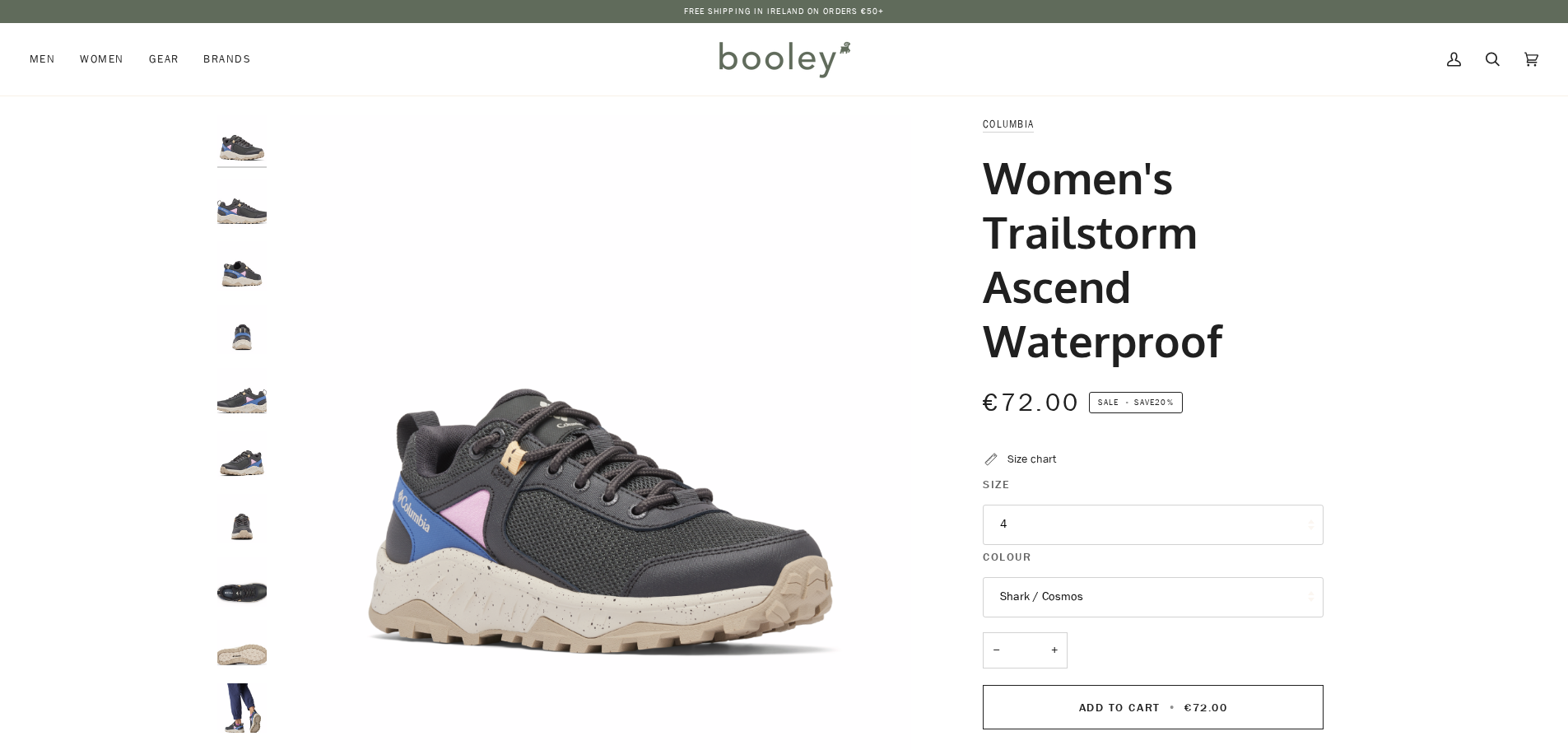 scroll, scrollTop: 0, scrollLeft: 0, axis: both 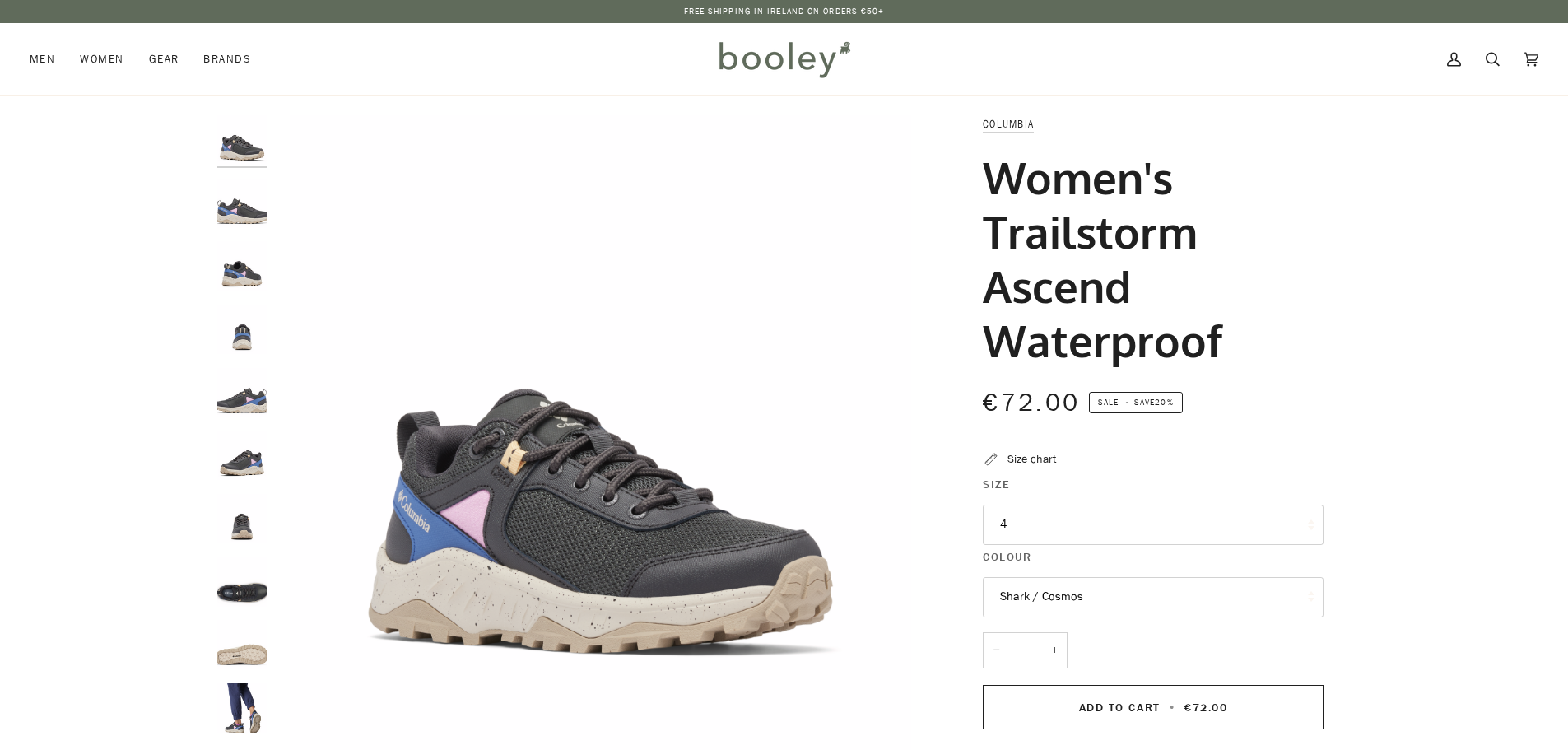click on "Sale
•
Save
20%" at bounding box center [1136, 403] 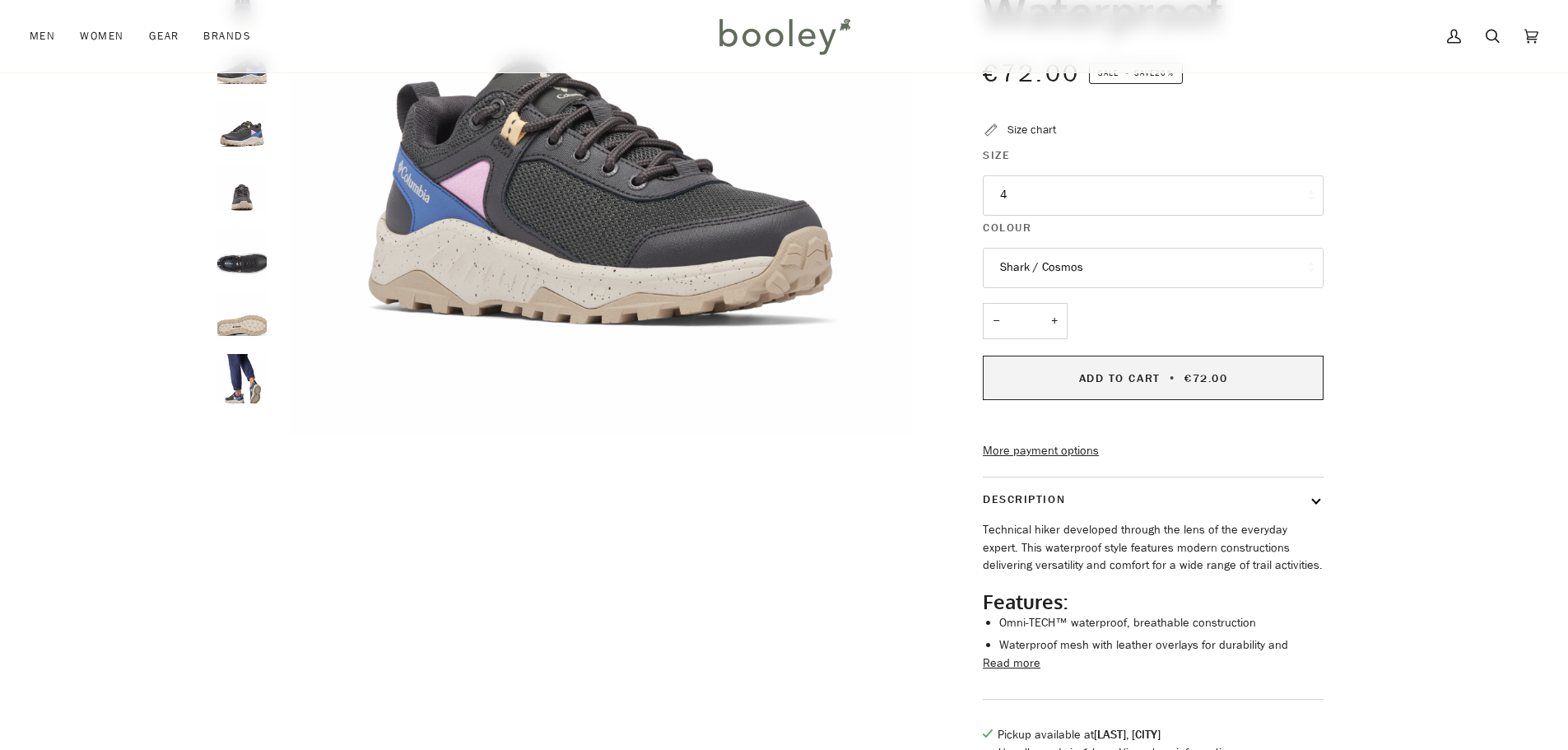 scroll, scrollTop: 0, scrollLeft: 0, axis: both 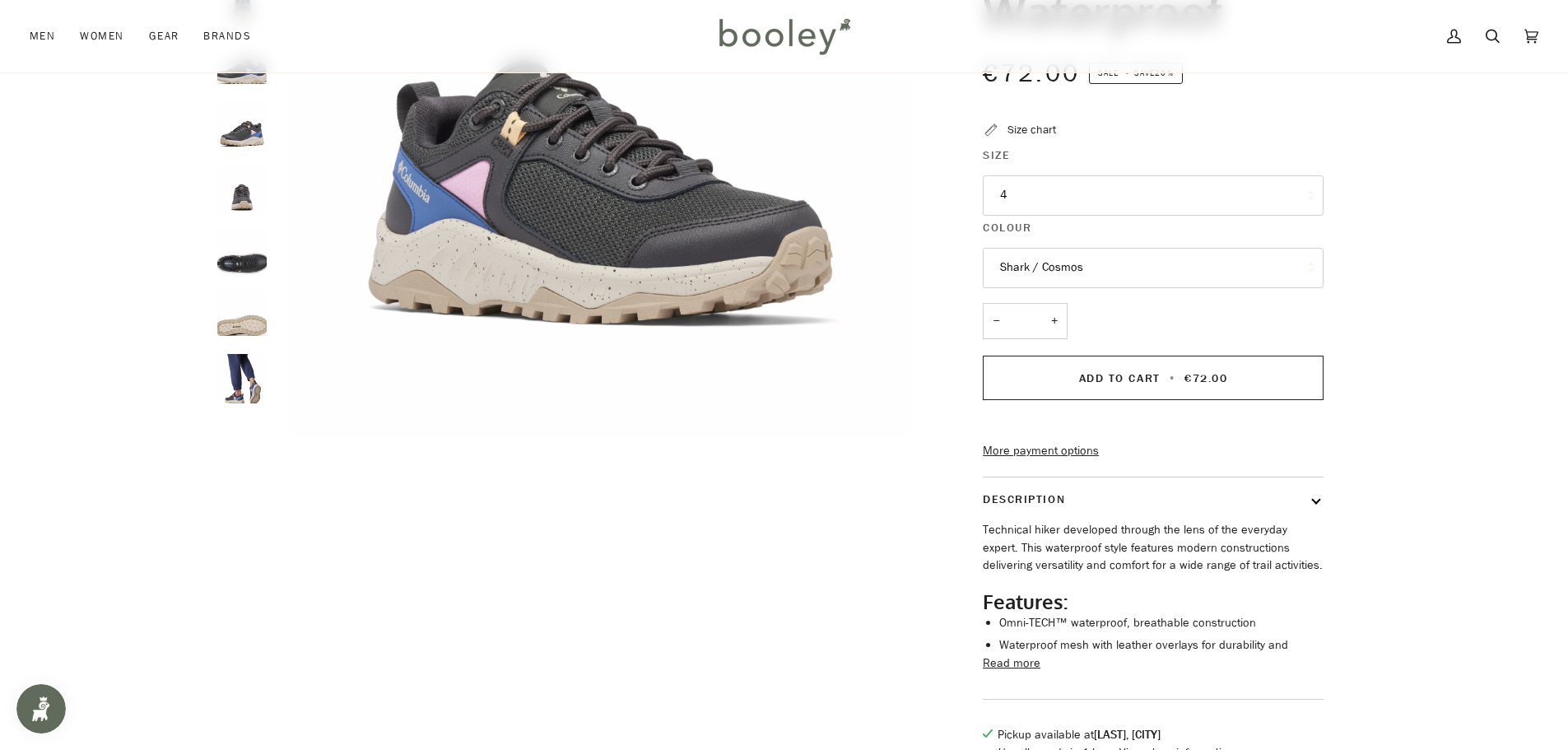 click on "4" at bounding box center [1153, 195] 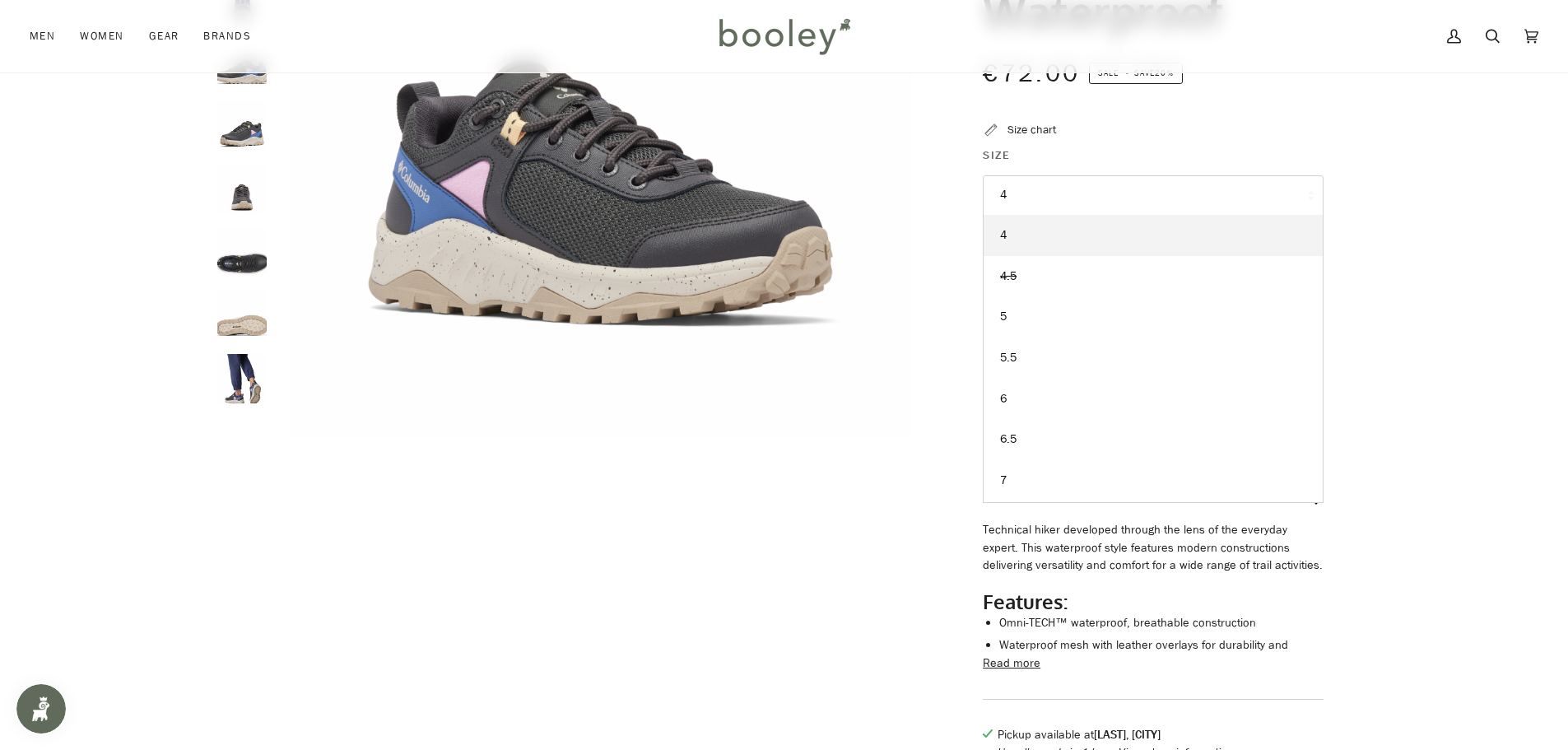 click on "Columbia
Women's Trailstorm Ascend Waterproof
€72.00
Sale
•
Save
20%
Size chart
Size
4
4" at bounding box center (1138, 282) 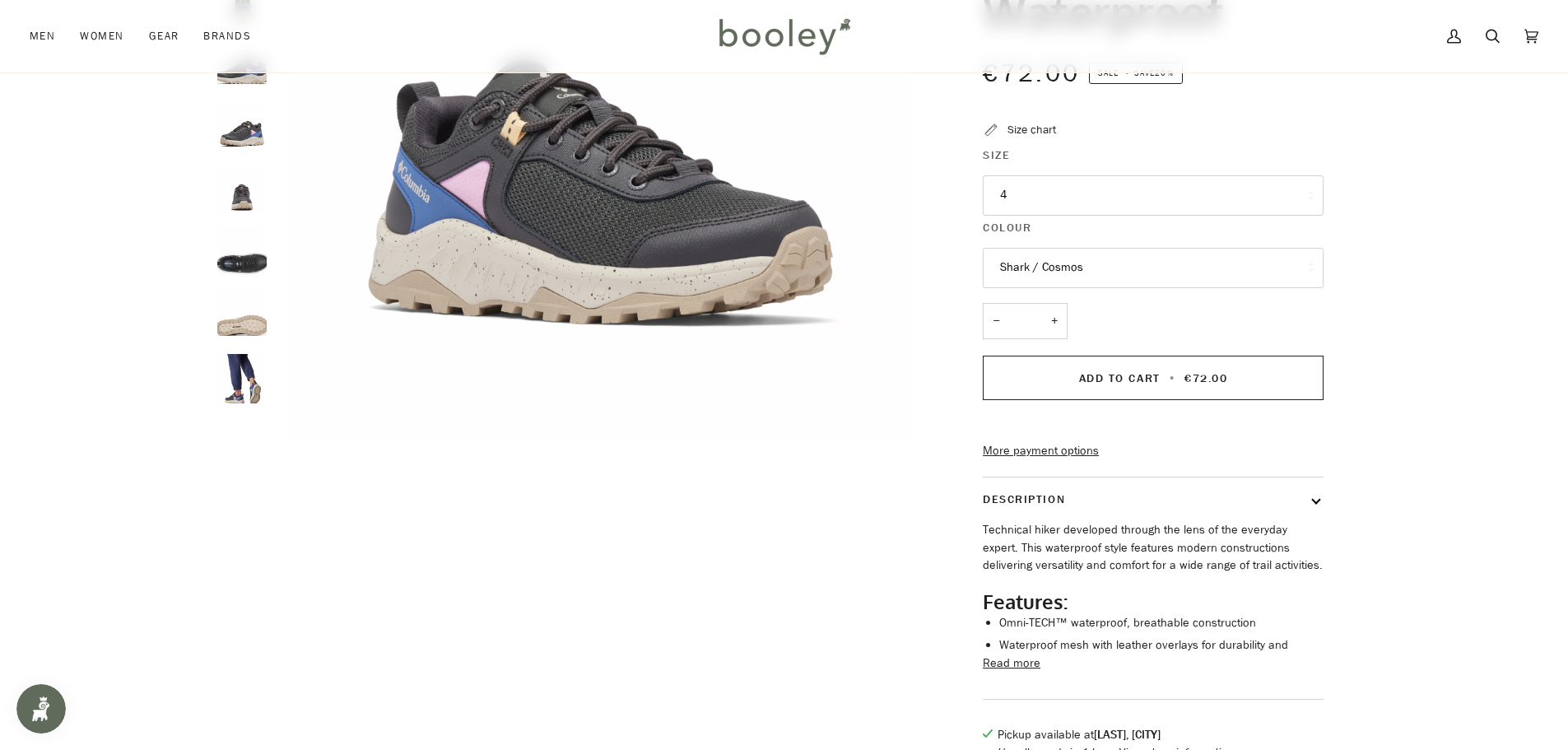 click on "Size chart" at bounding box center (1031, 129) 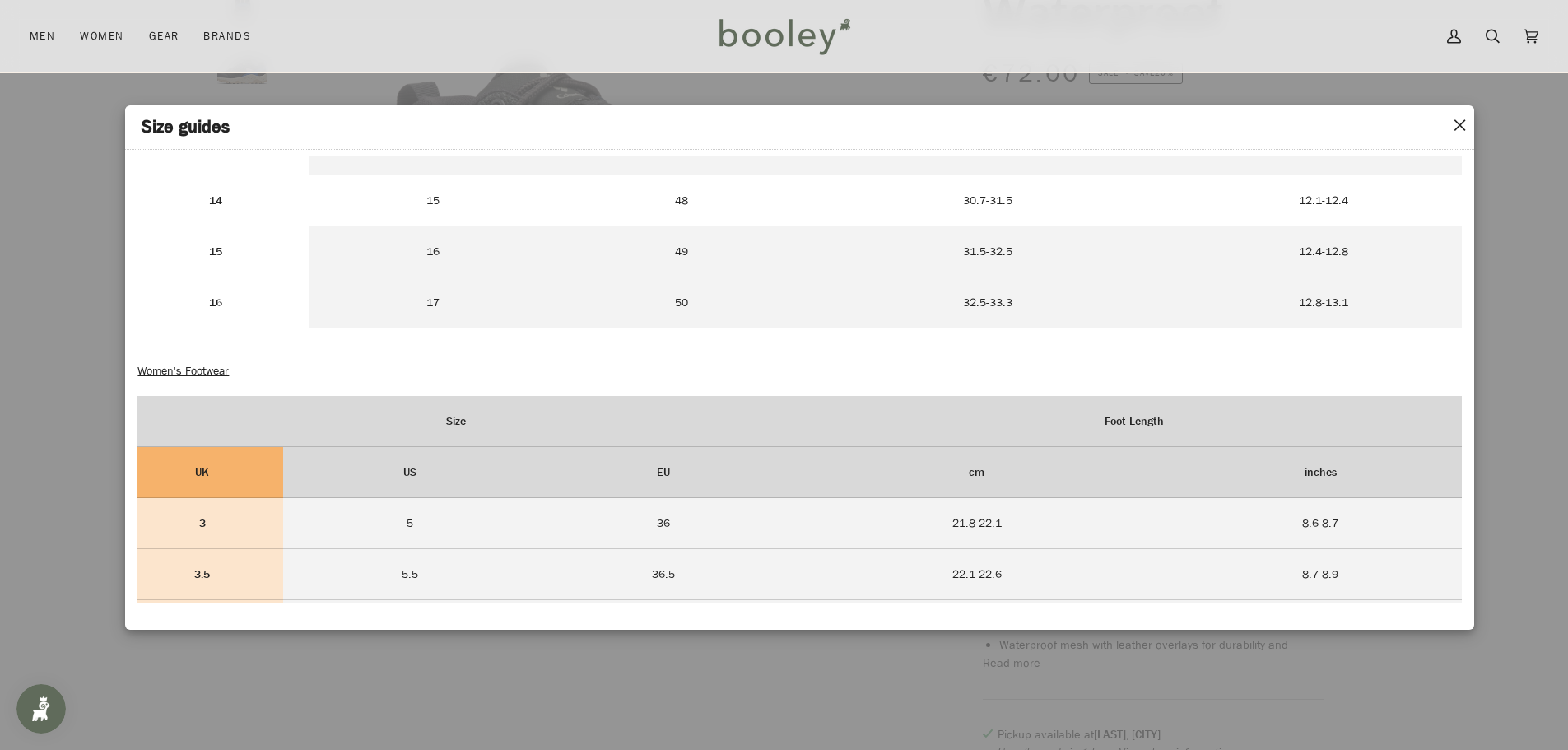scroll, scrollTop: 3952, scrollLeft: 0, axis: vertical 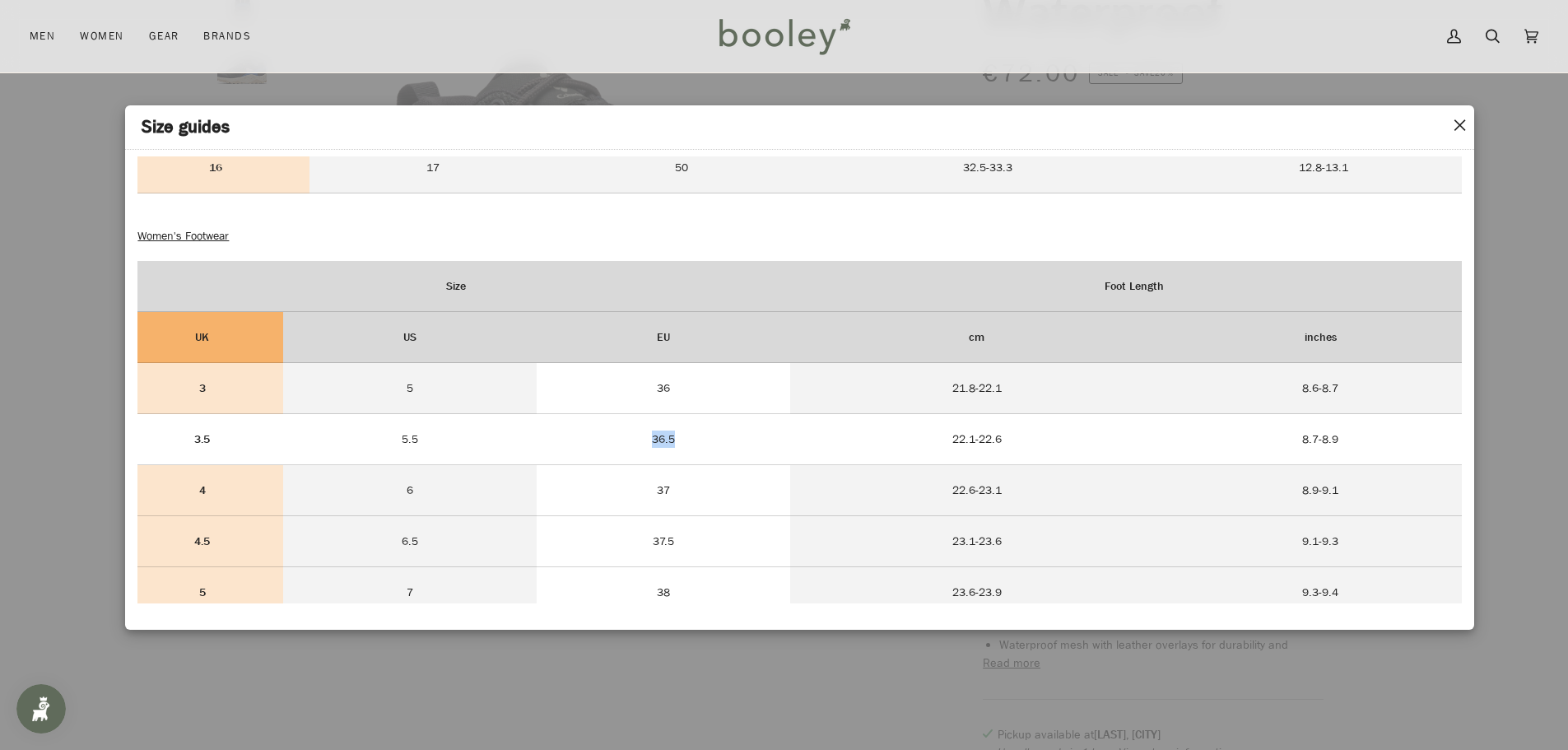 drag, startPoint x: 687, startPoint y: 478, endPoint x: 646, endPoint y: 475, distance: 41.10961 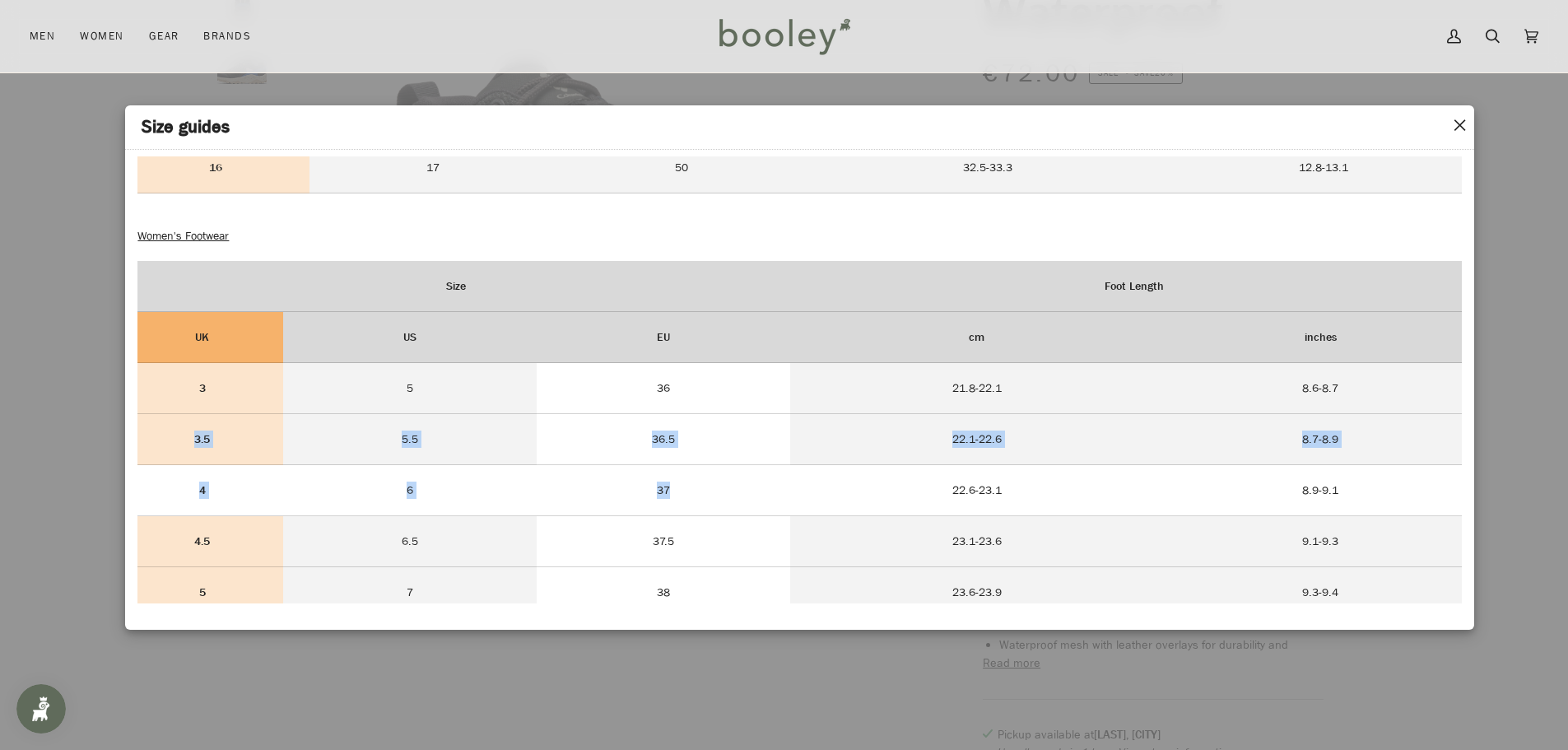 drag, startPoint x: 182, startPoint y: 469, endPoint x: 692, endPoint y: 503, distance: 511.1321 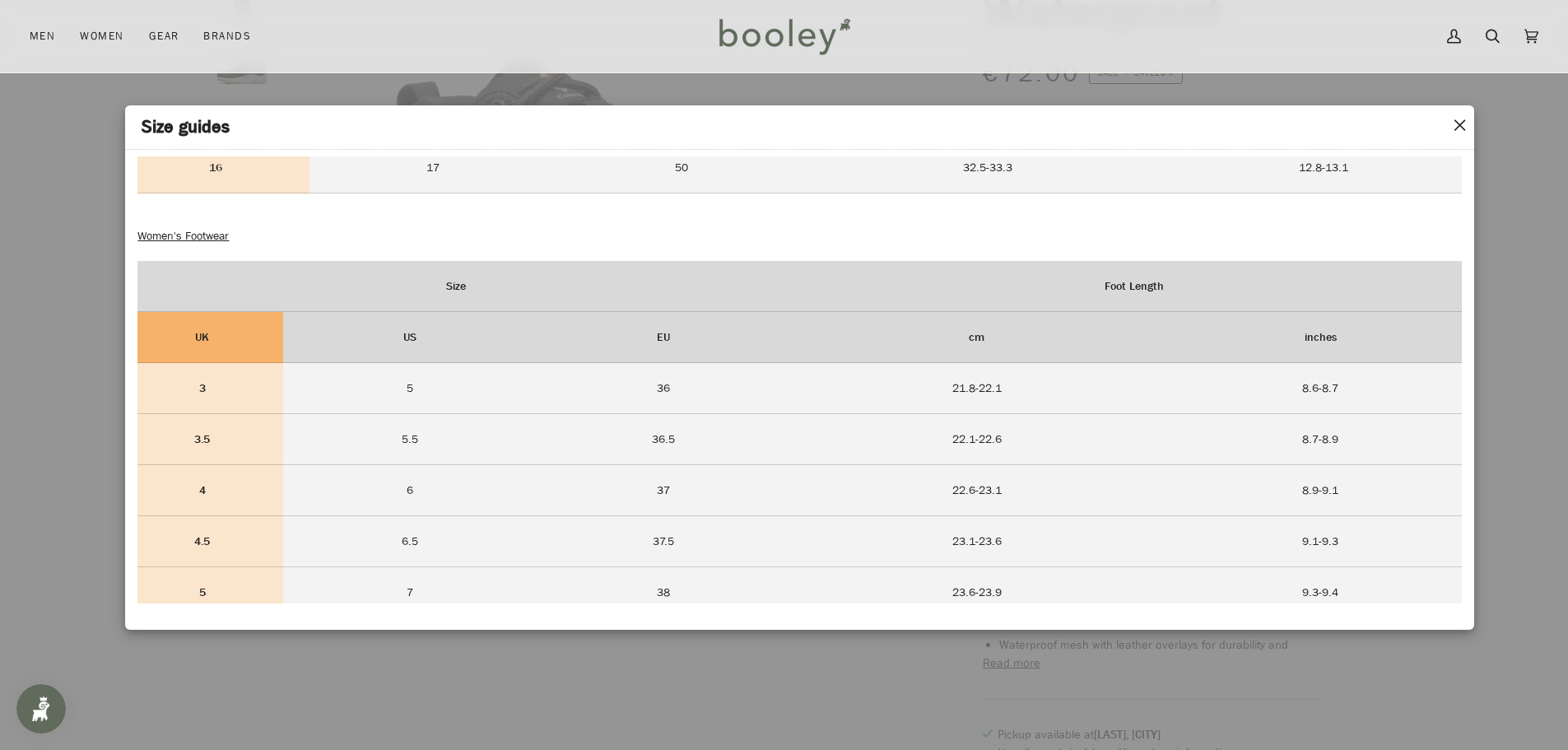 scroll, scrollTop: 4034, scrollLeft: 0, axis: vertical 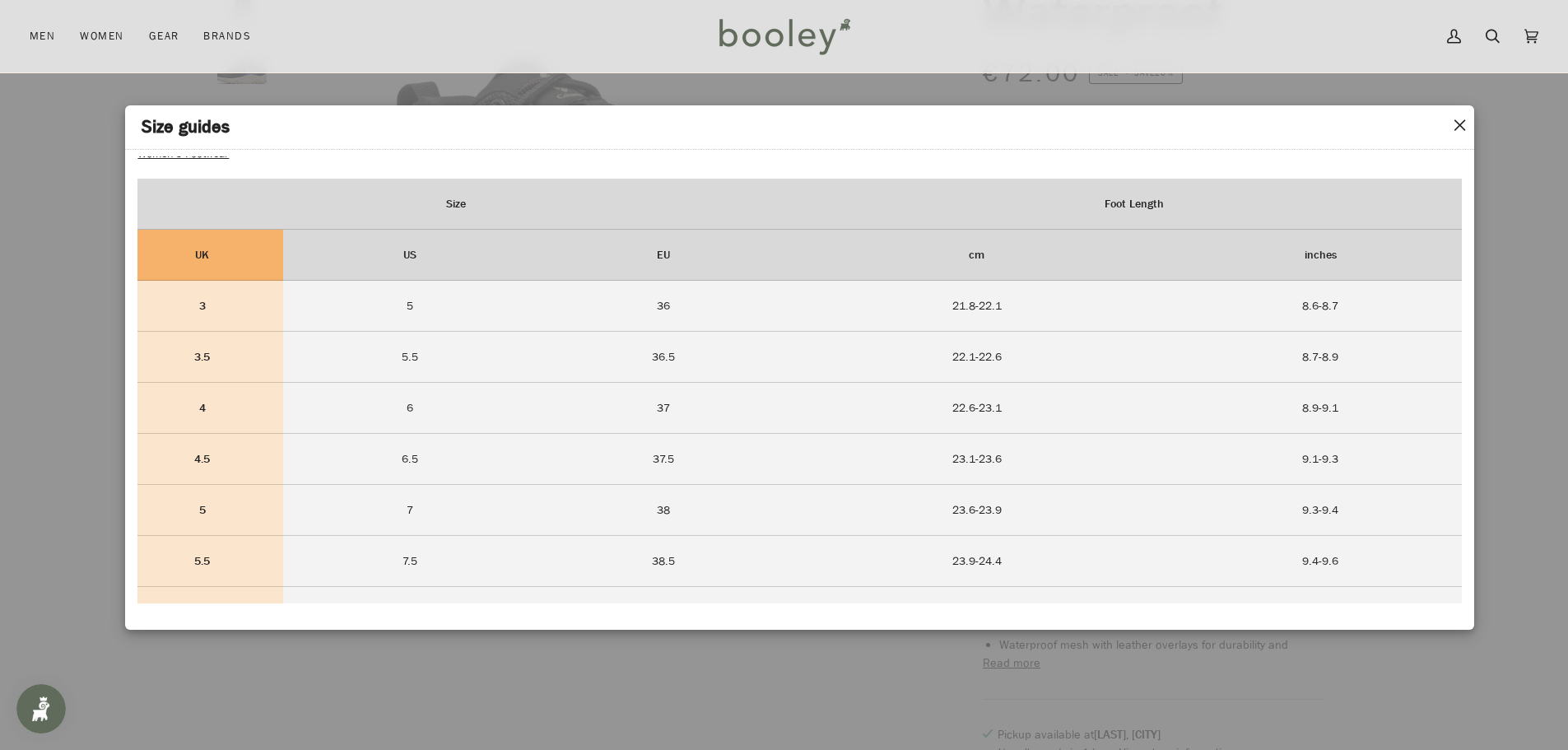 click on "✕" at bounding box center (1459, 126) 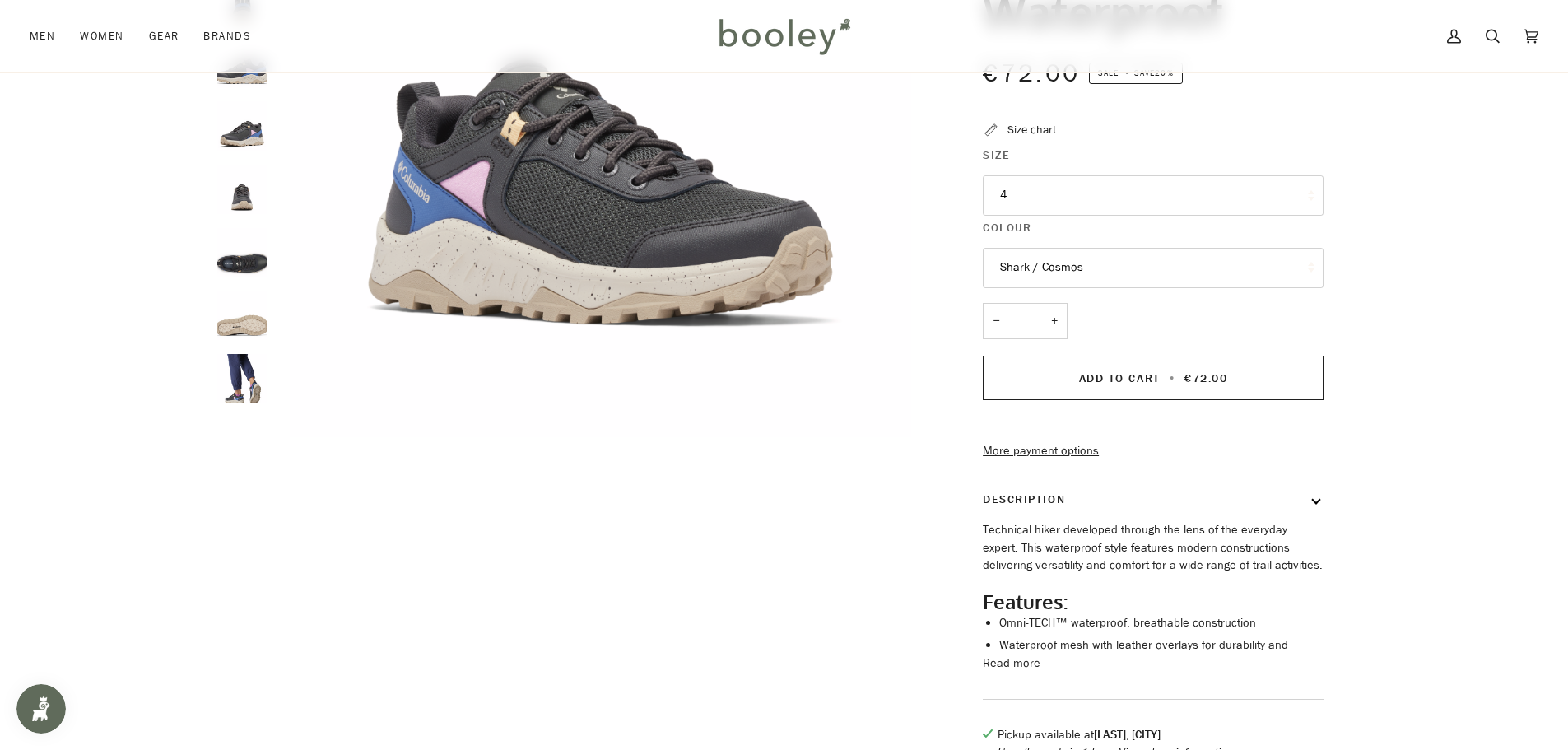 click on "4" at bounding box center [1153, 195] 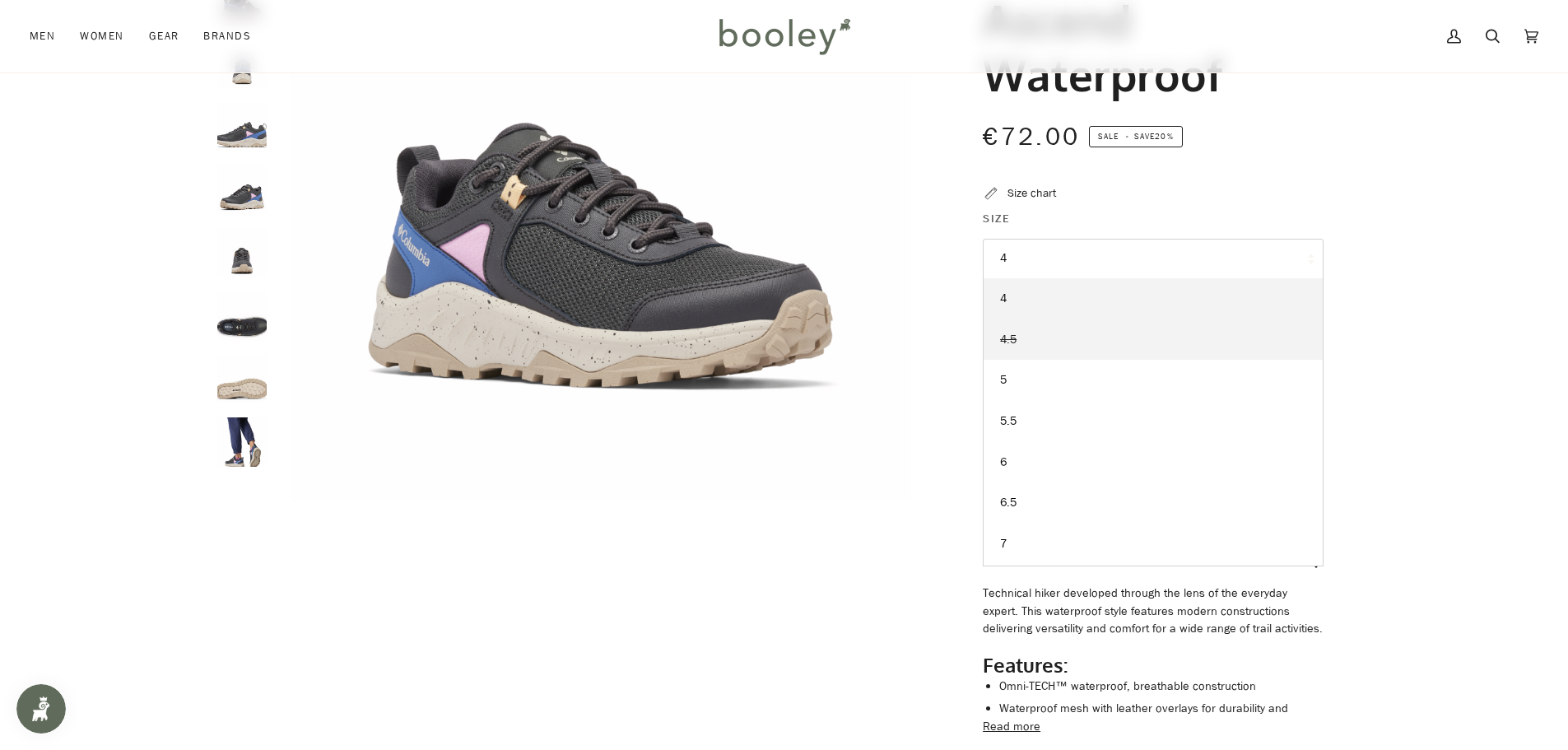 scroll, scrollTop: 247, scrollLeft: 0, axis: vertical 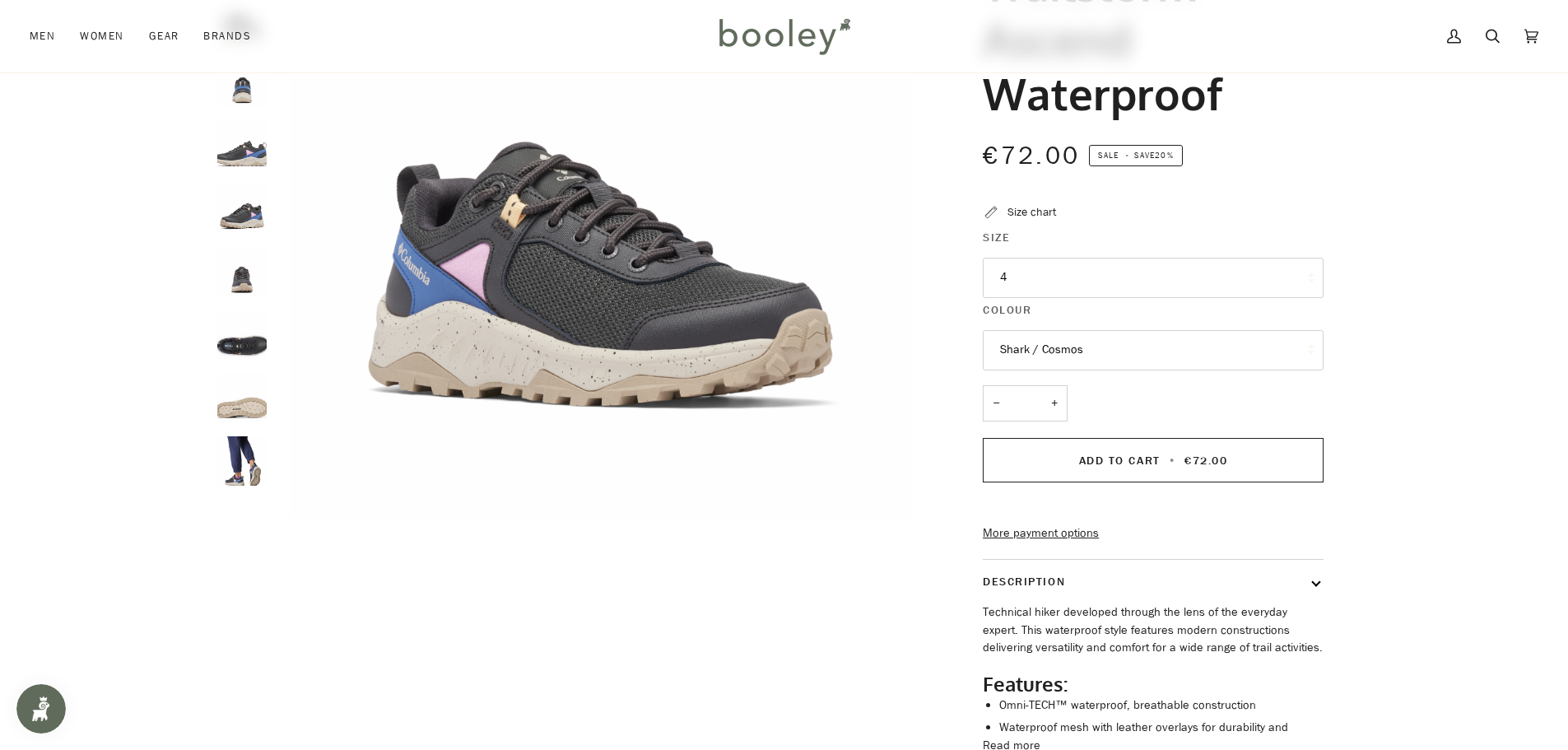 click on "Zoom" at bounding box center (784, 364) 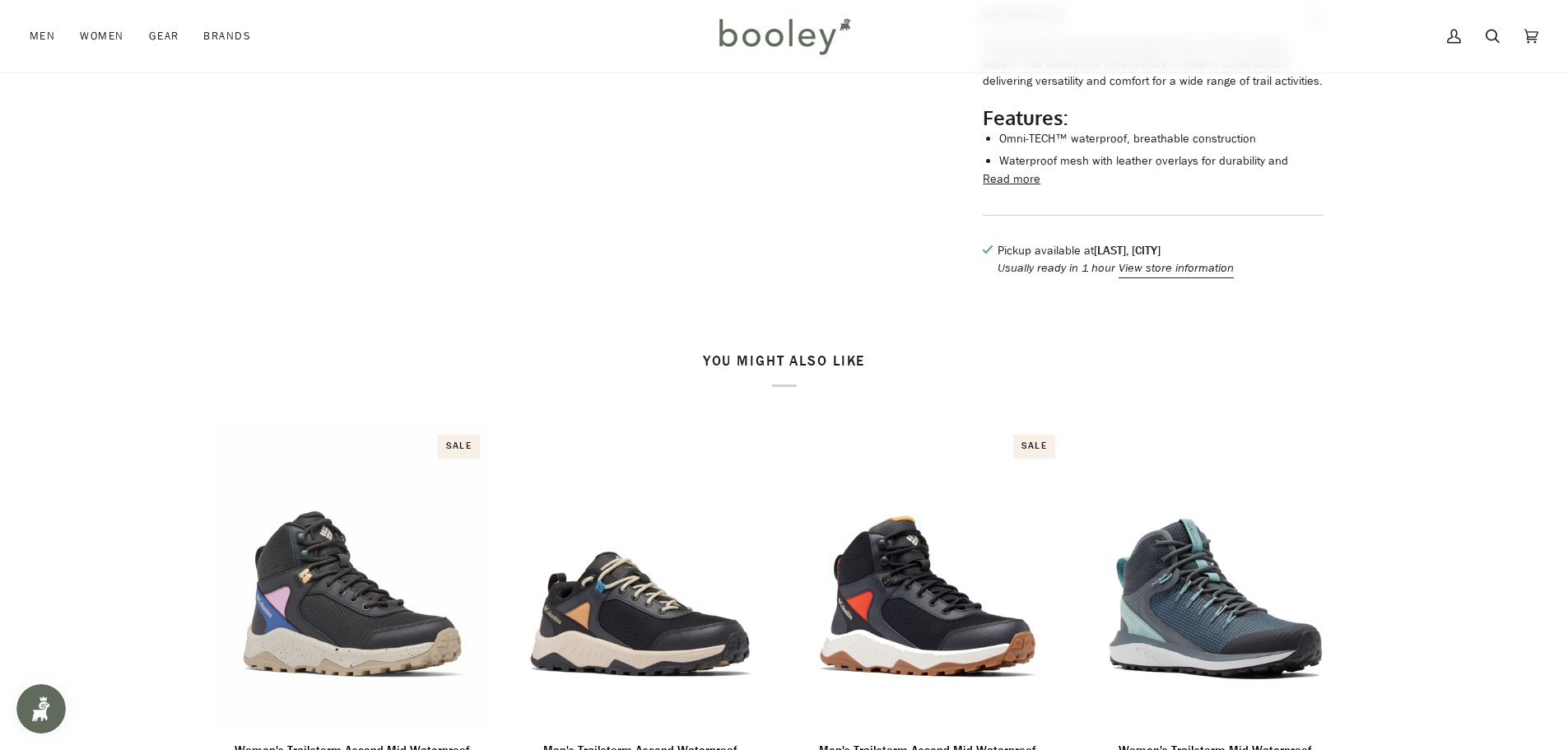 scroll, scrollTop: 1153, scrollLeft: 0, axis: vertical 